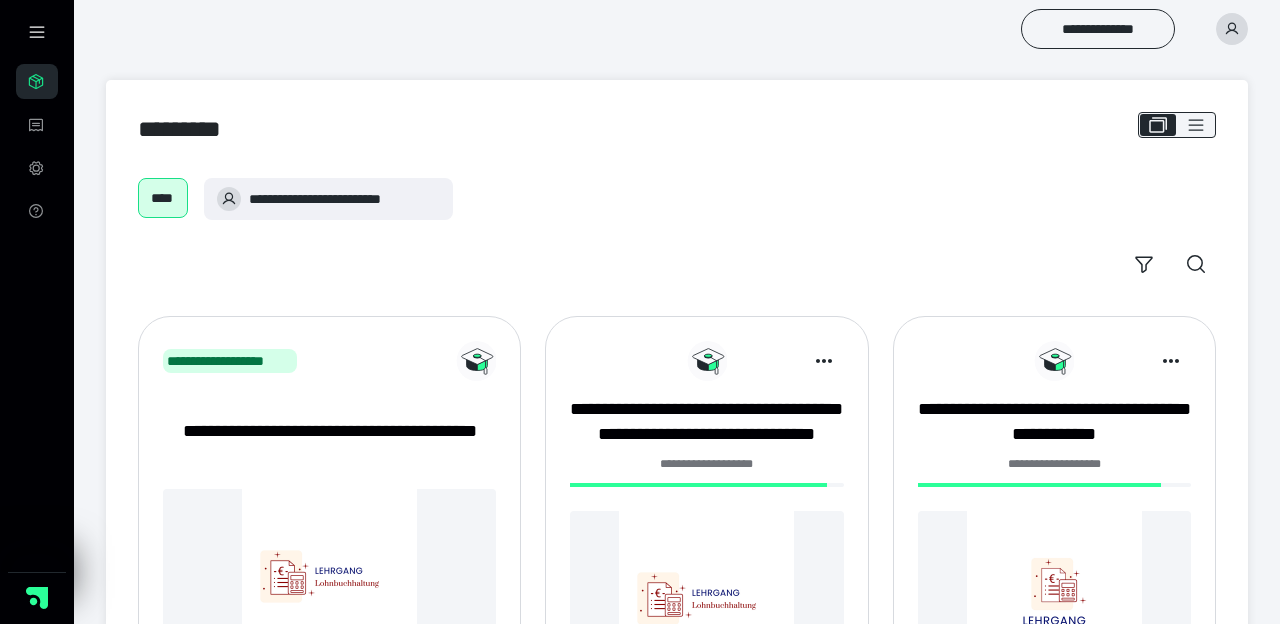 scroll, scrollTop: 0, scrollLeft: 0, axis: both 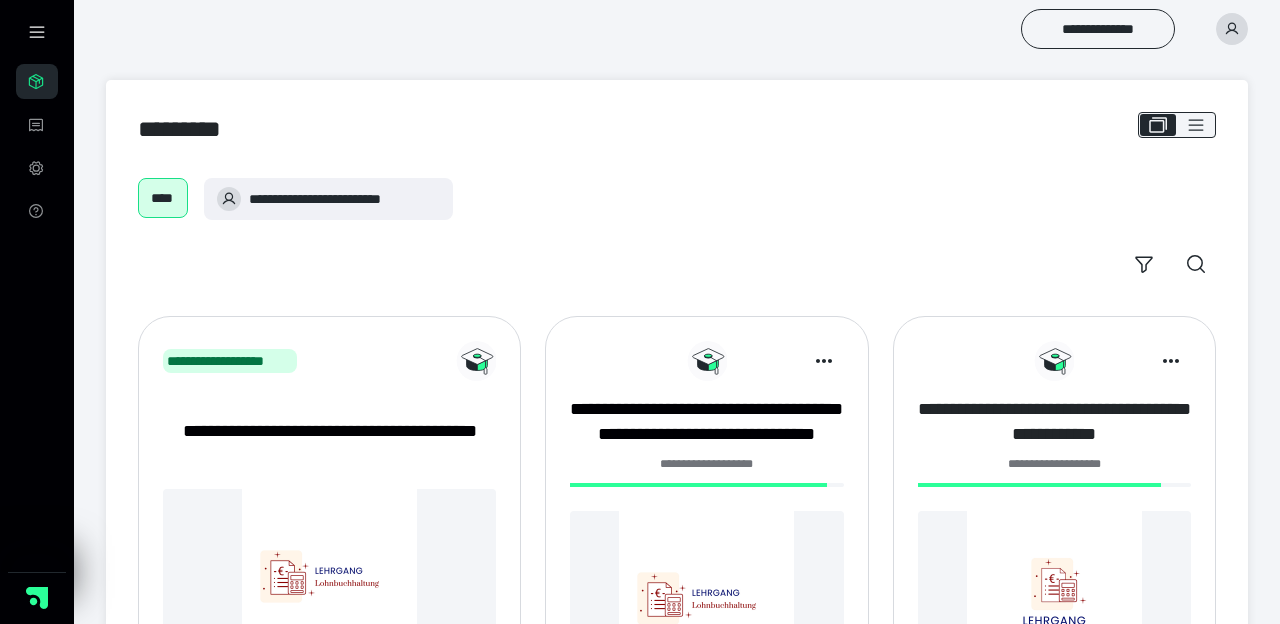 click on "**********" at bounding box center [1054, 422] 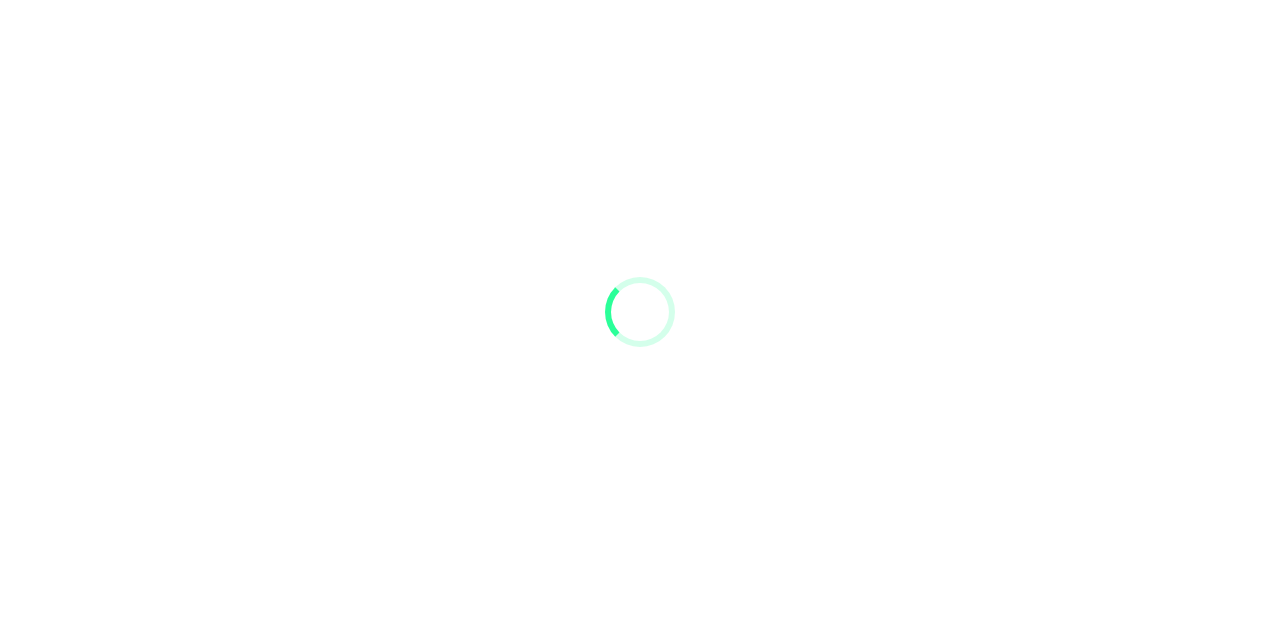 scroll, scrollTop: 0, scrollLeft: 0, axis: both 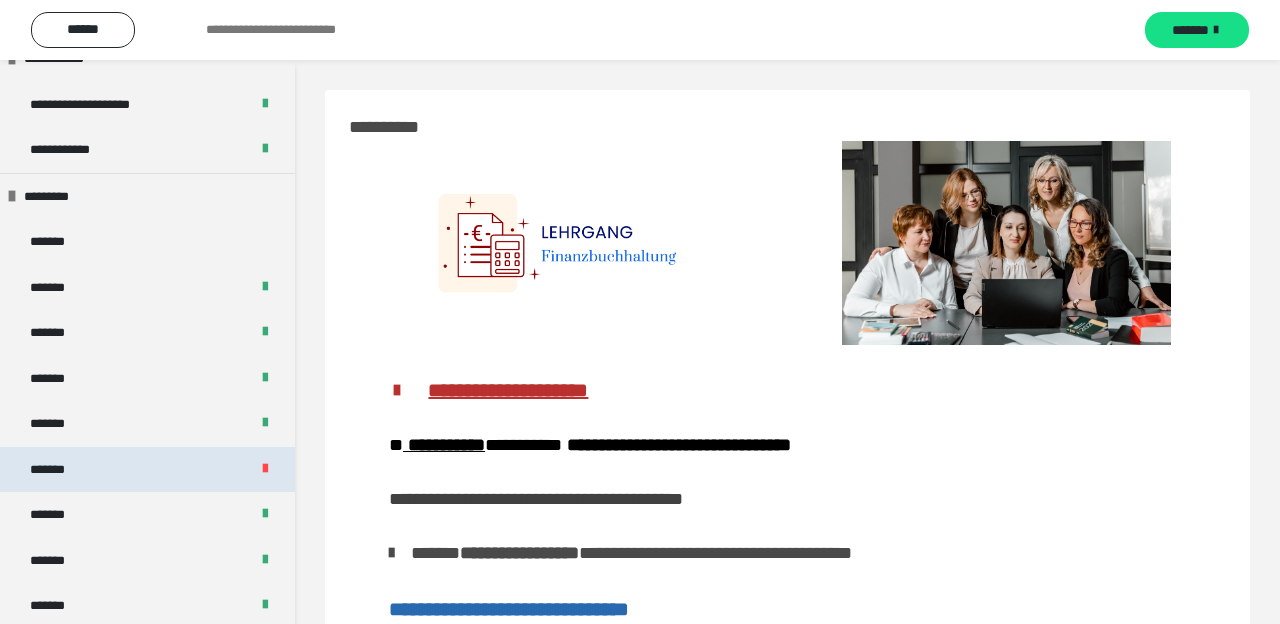 click on "*******" at bounding box center [147, 470] 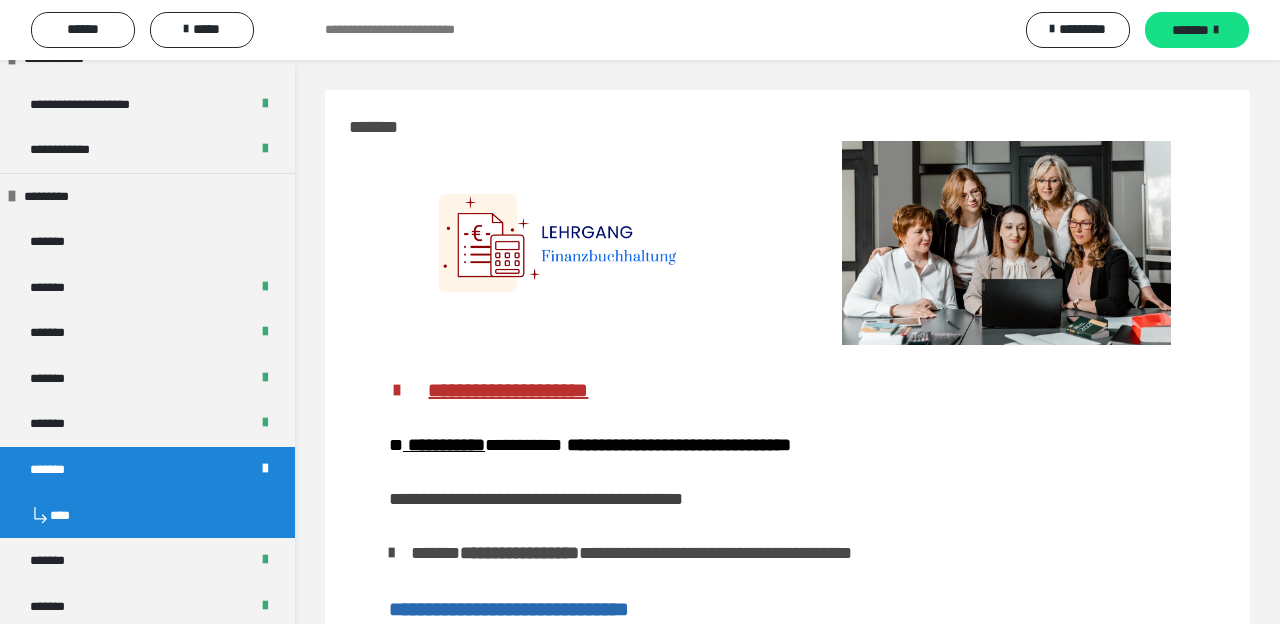 click on "*******" at bounding box center (147, 470) 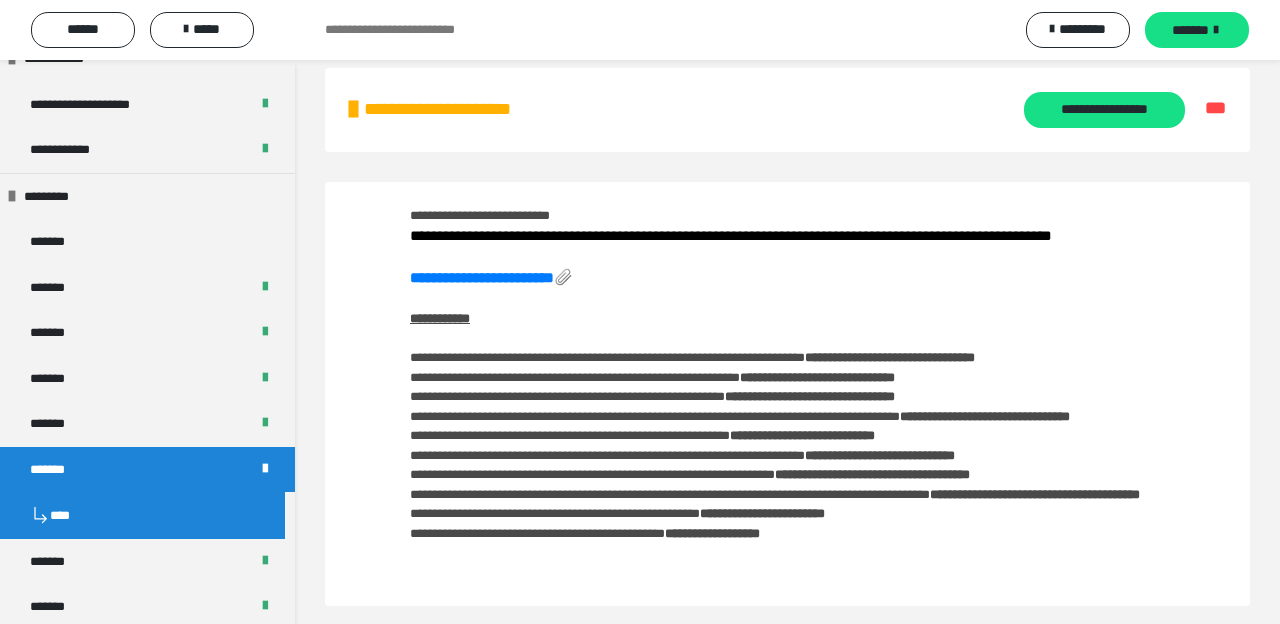 scroll, scrollTop: 34, scrollLeft: 0, axis: vertical 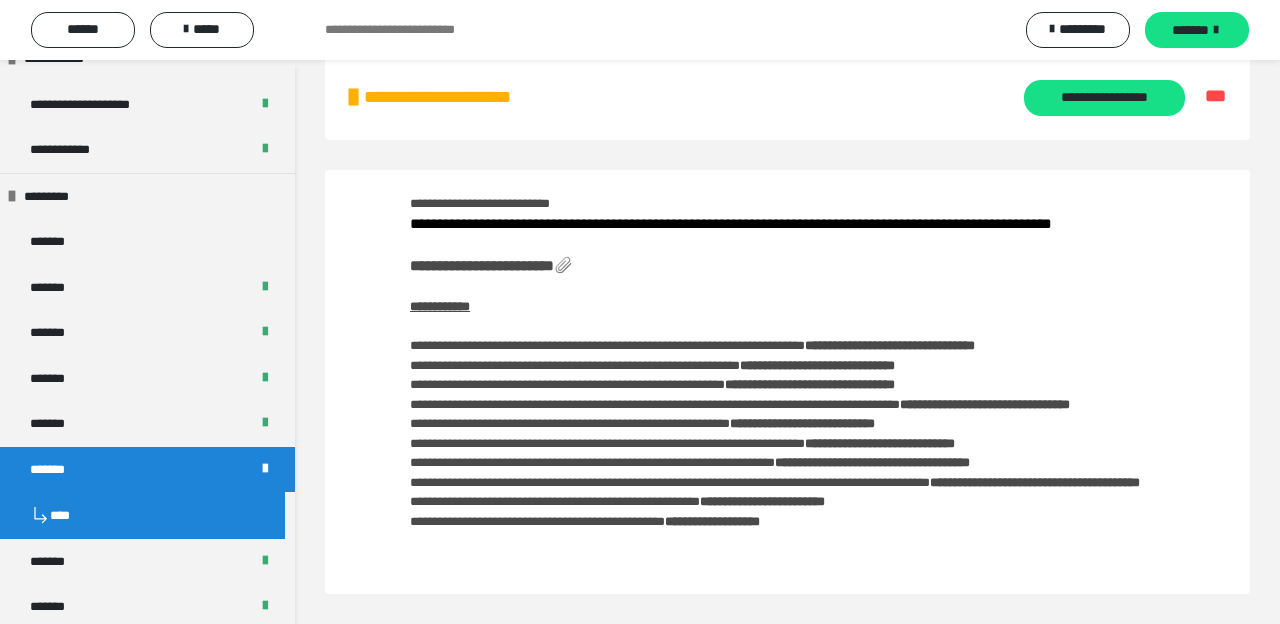 click on "**********" at bounding box center [482, 265] 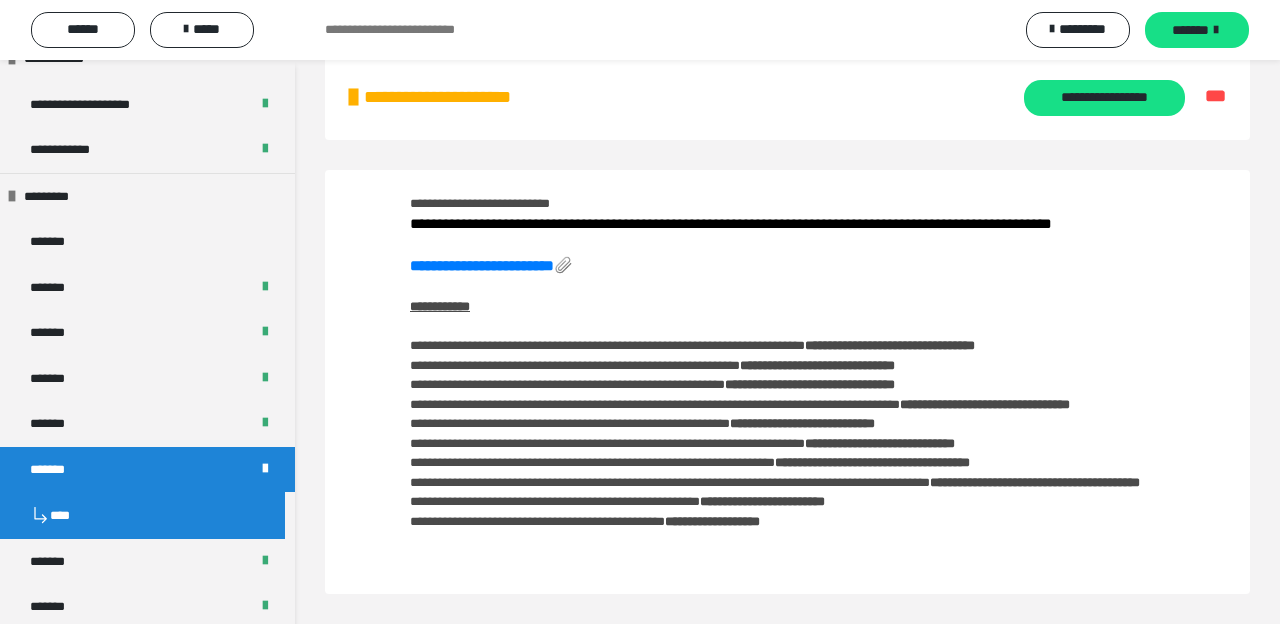 click on "*******" at bounding box center [58, 470] 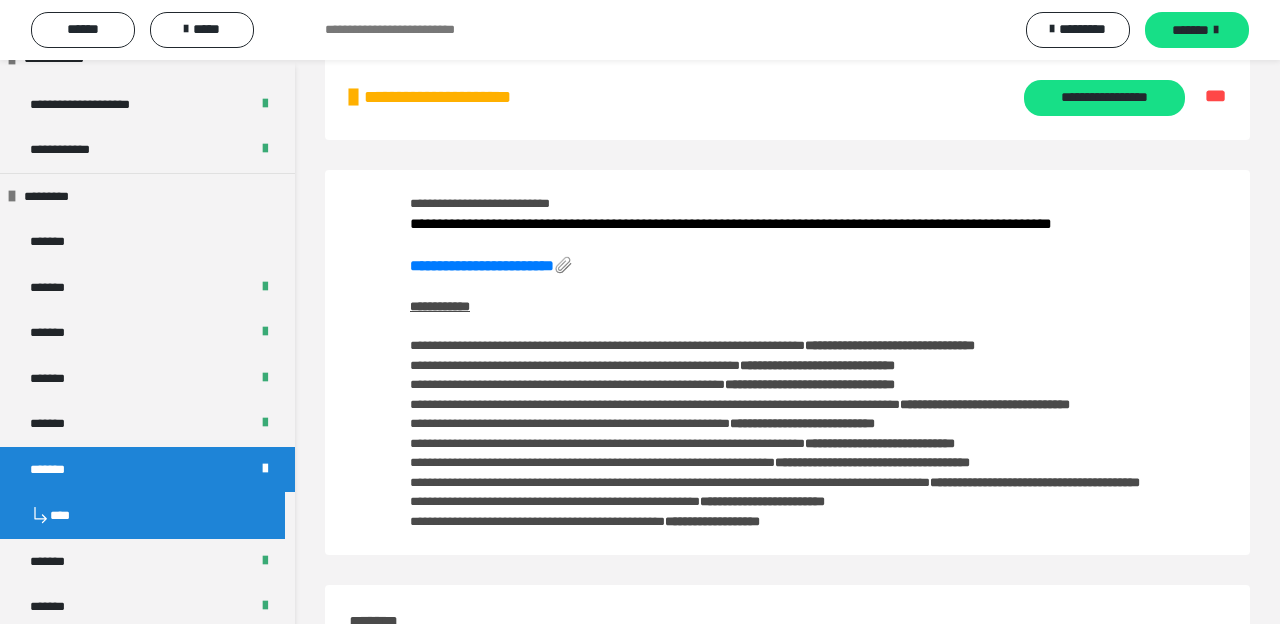 click at bounding box center [265, 469] 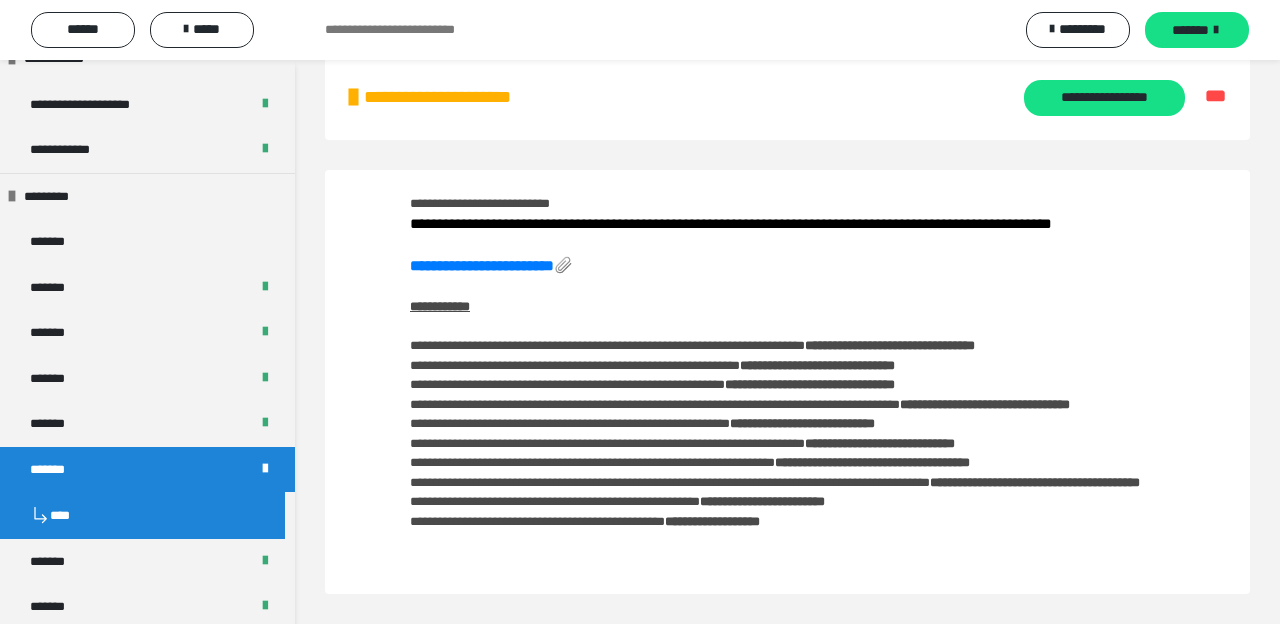 click on "*******" at bounding box center [58, 470] 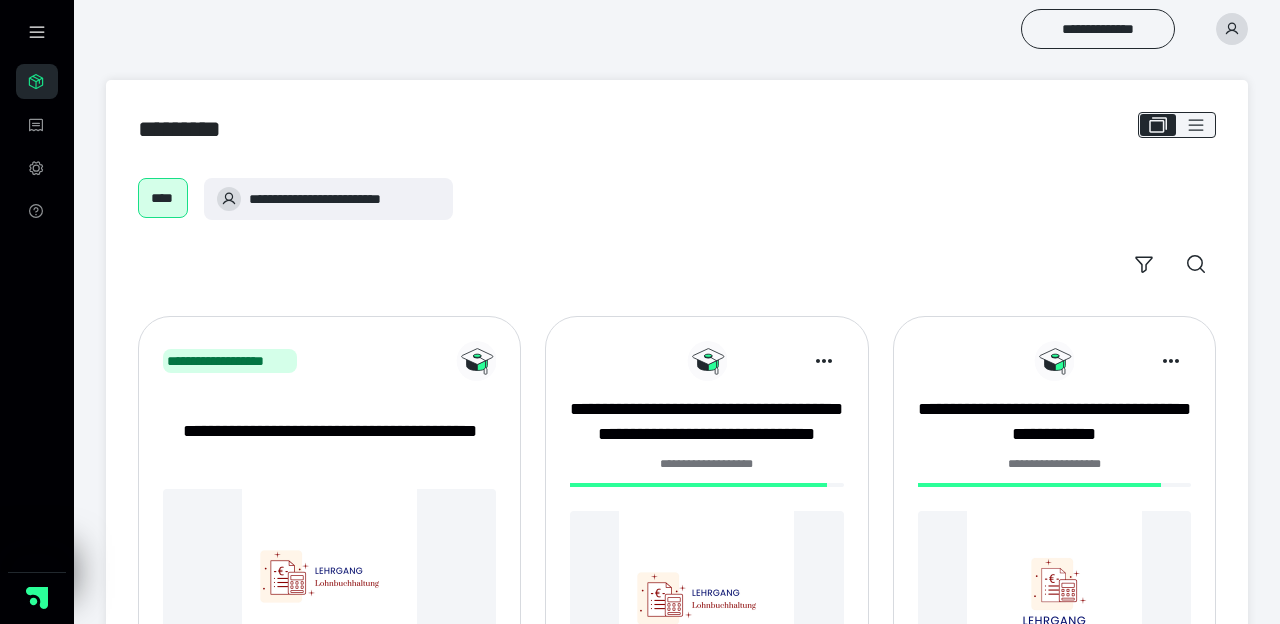 scroll, scrollTop: 0, scrollLeft: 0, axis: both 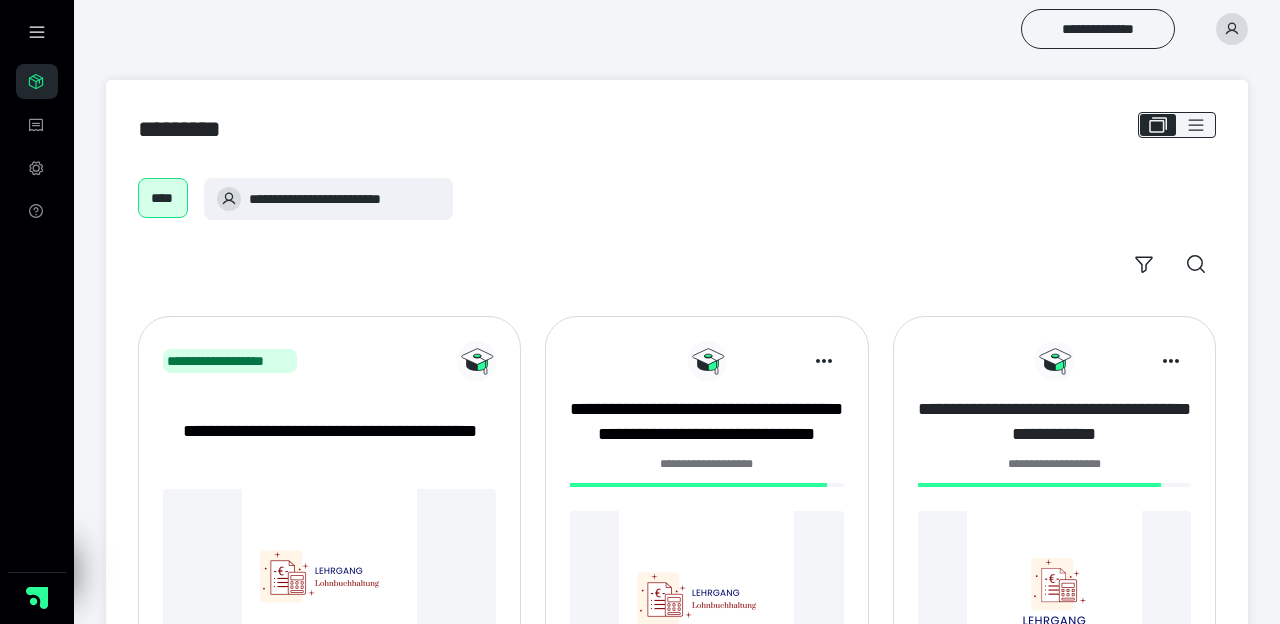 click on "**********" at bounding box center [1054, 422] 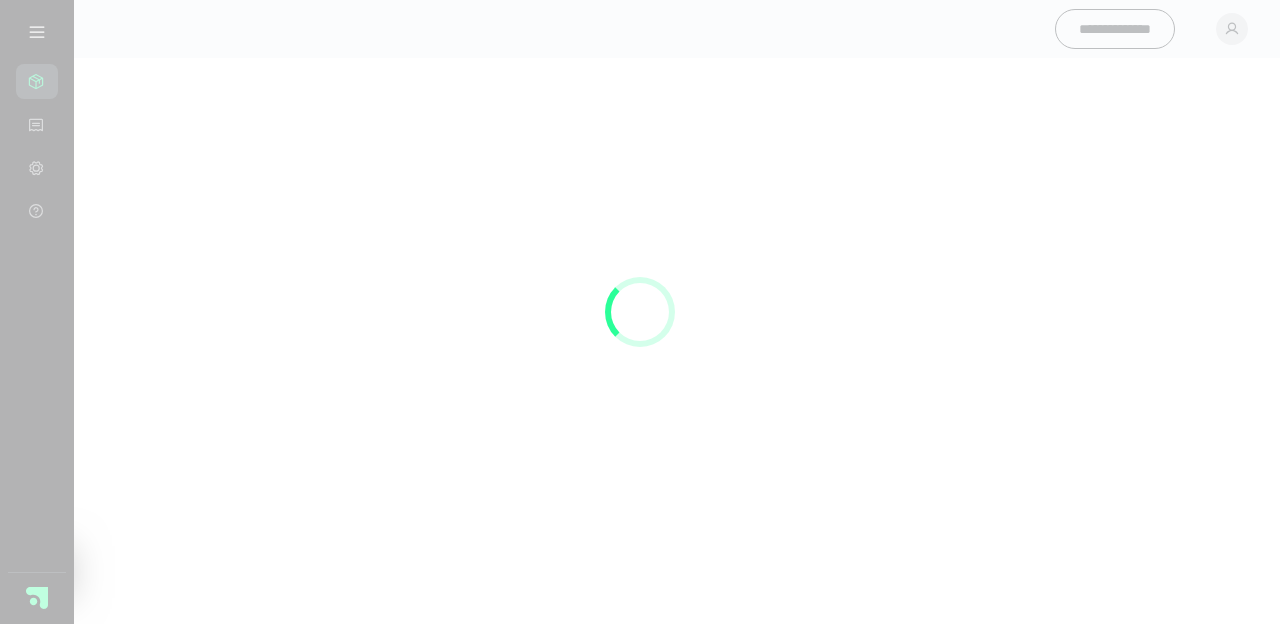 scroll, scrollTop: 0, scrollLeft: 0, axis: both 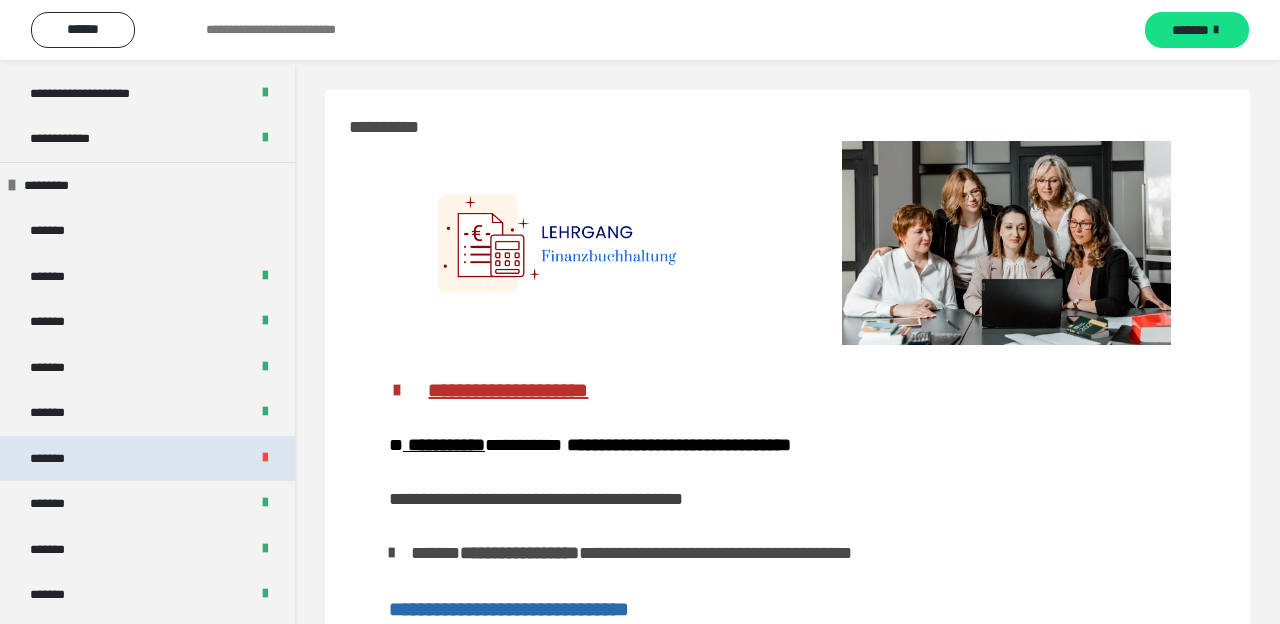 click on "*******" at bounding box center (147, 459) 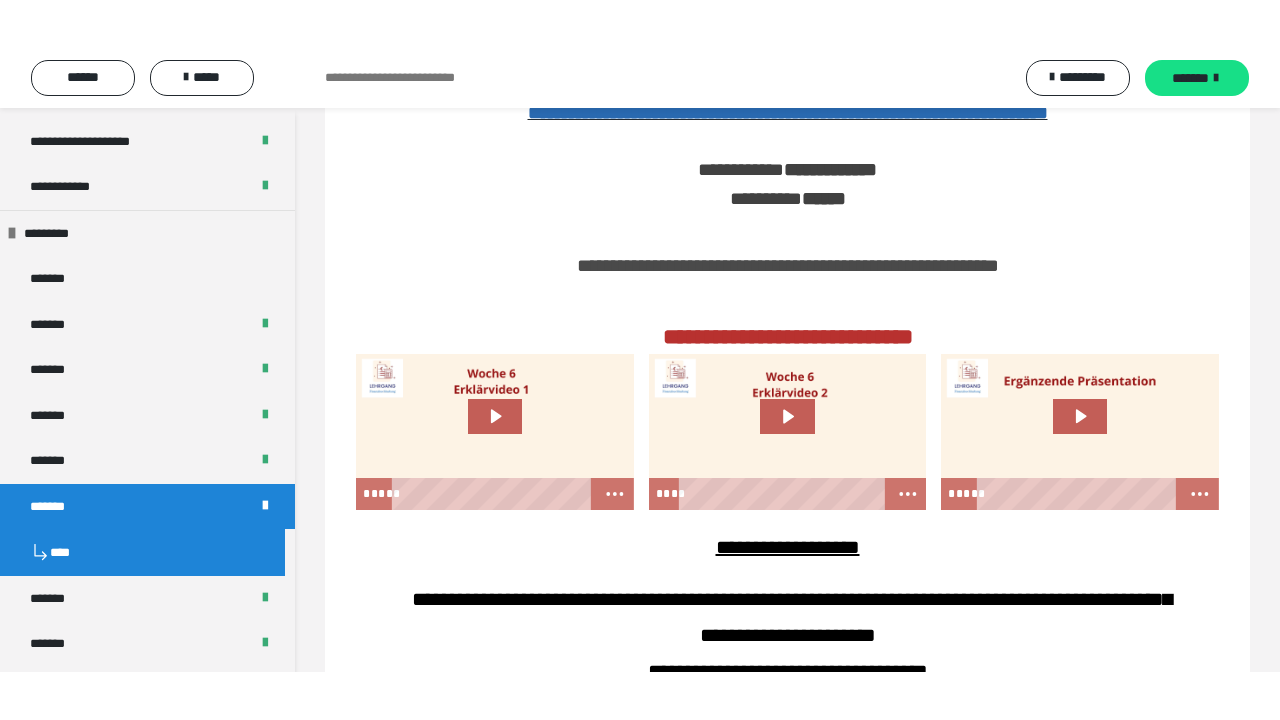 scroll, scrollTop: 1406, scrollLeft: 0, axis: vertical 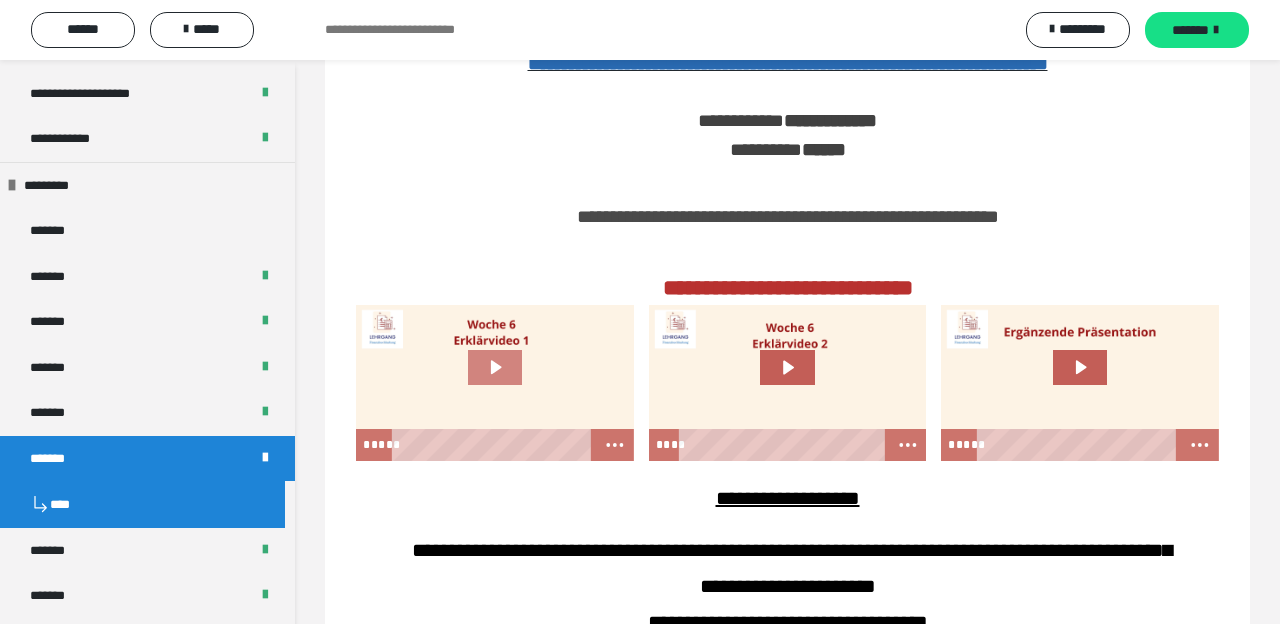 click 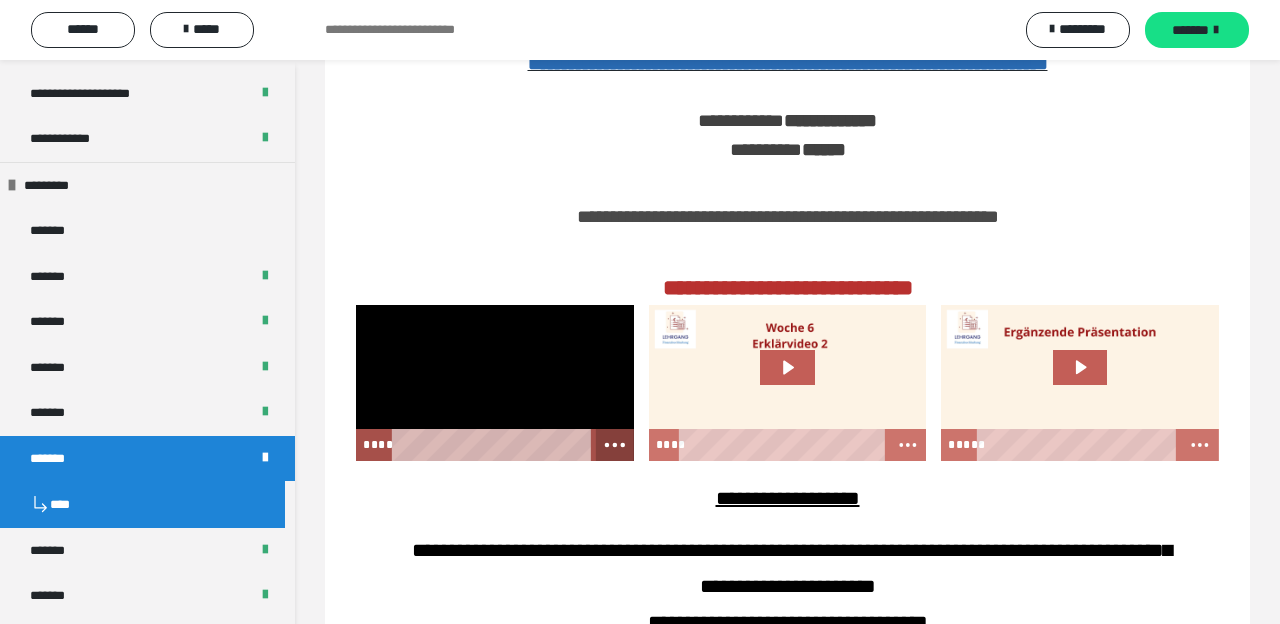click 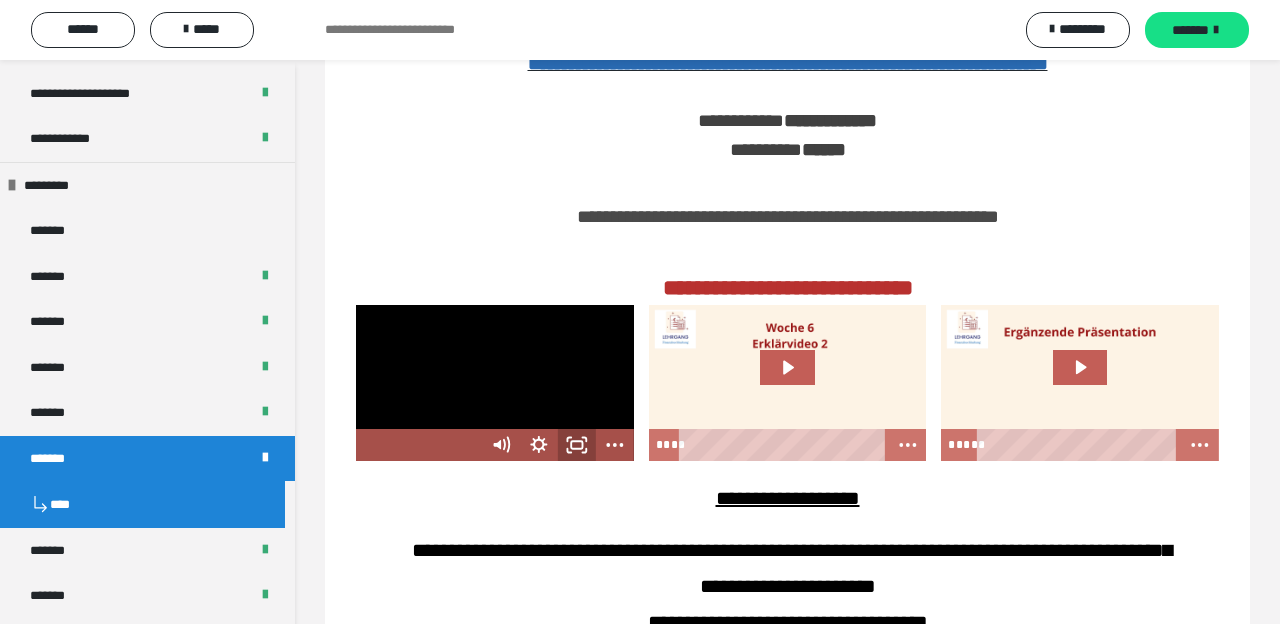 click 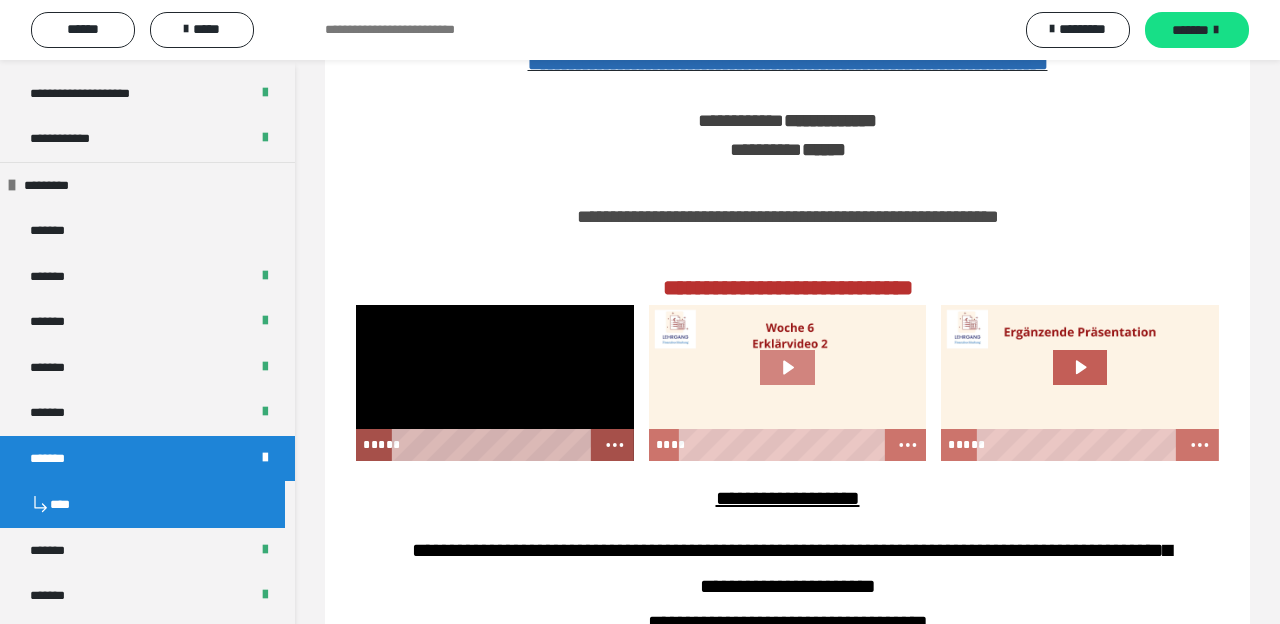 click 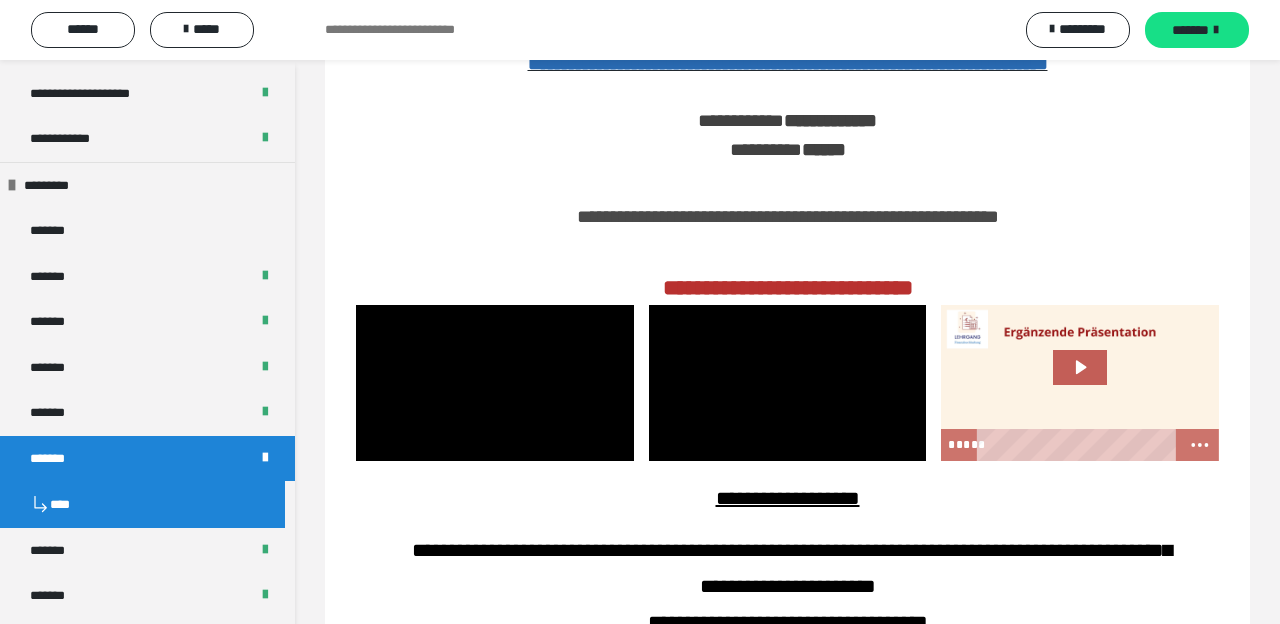 click at bounding box center [788, 383] 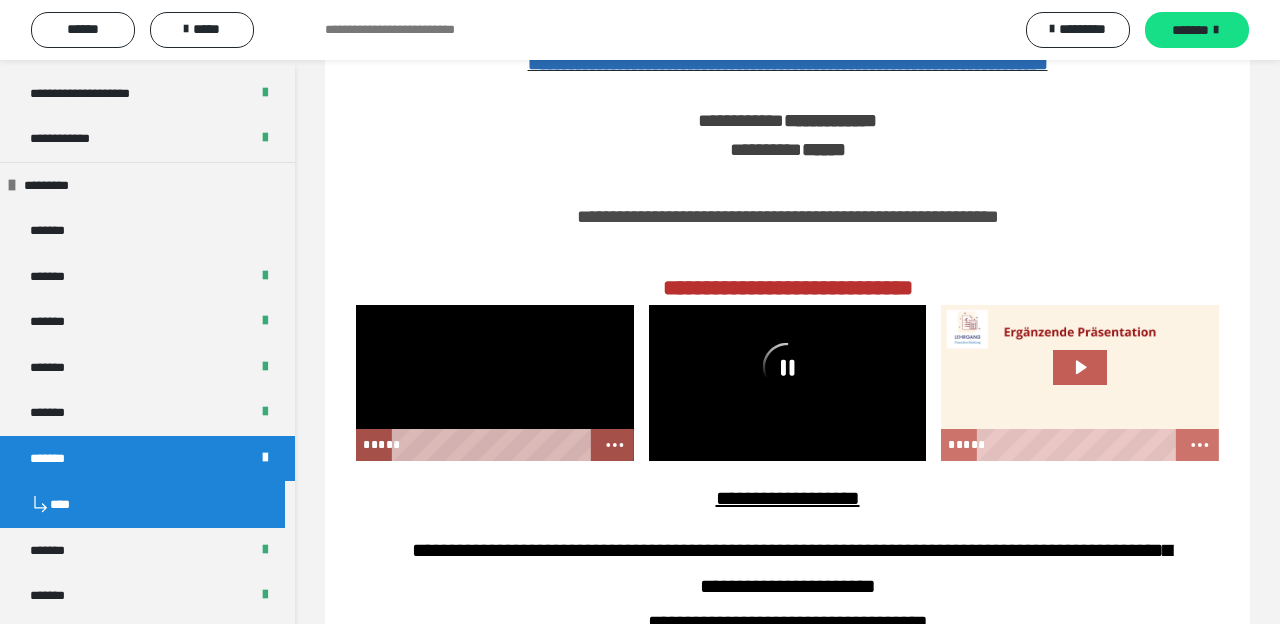 click at bounding box center (495, 383) 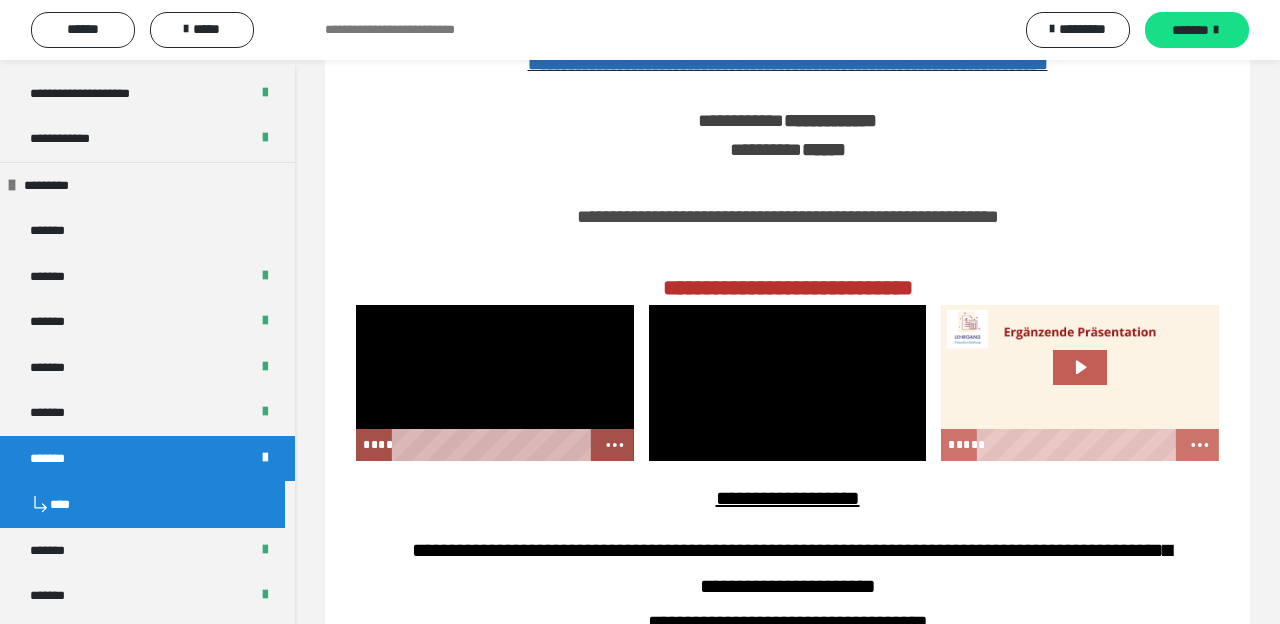 click at bounding box center [495, 383] 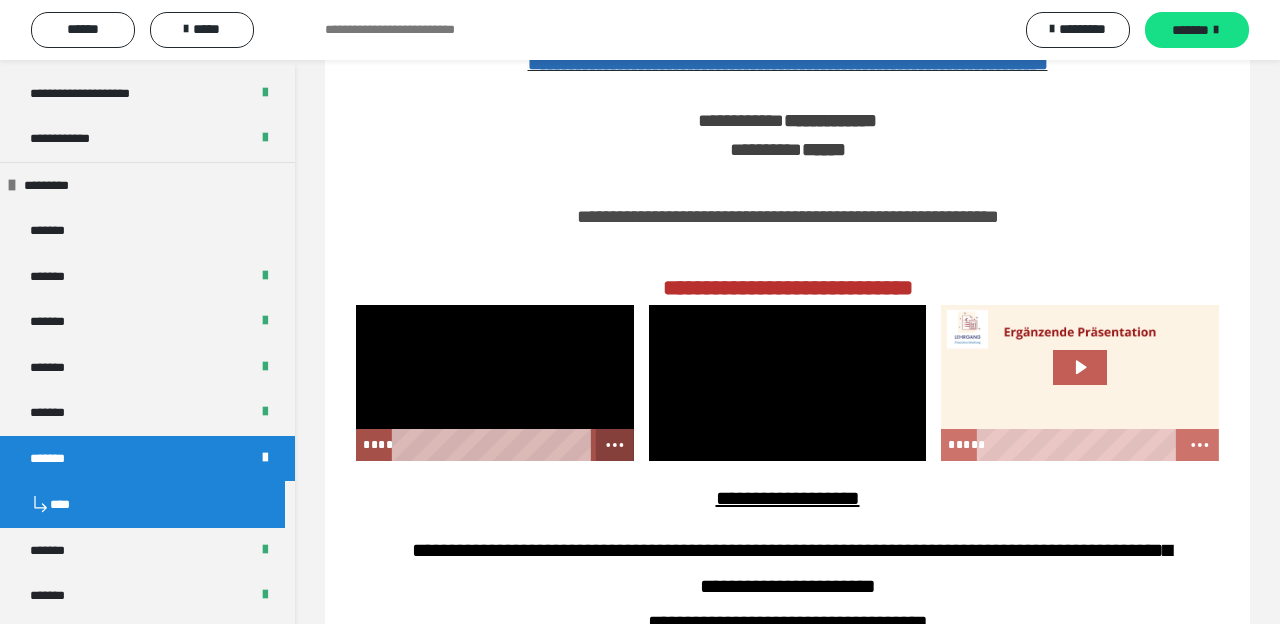 click 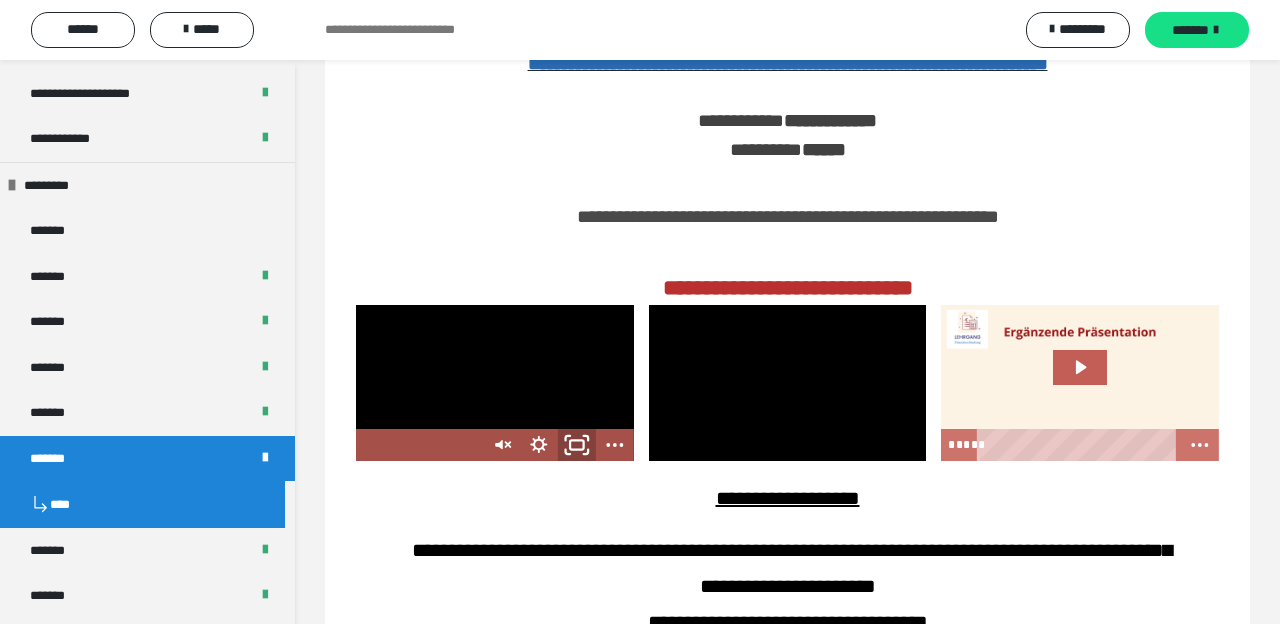 click 